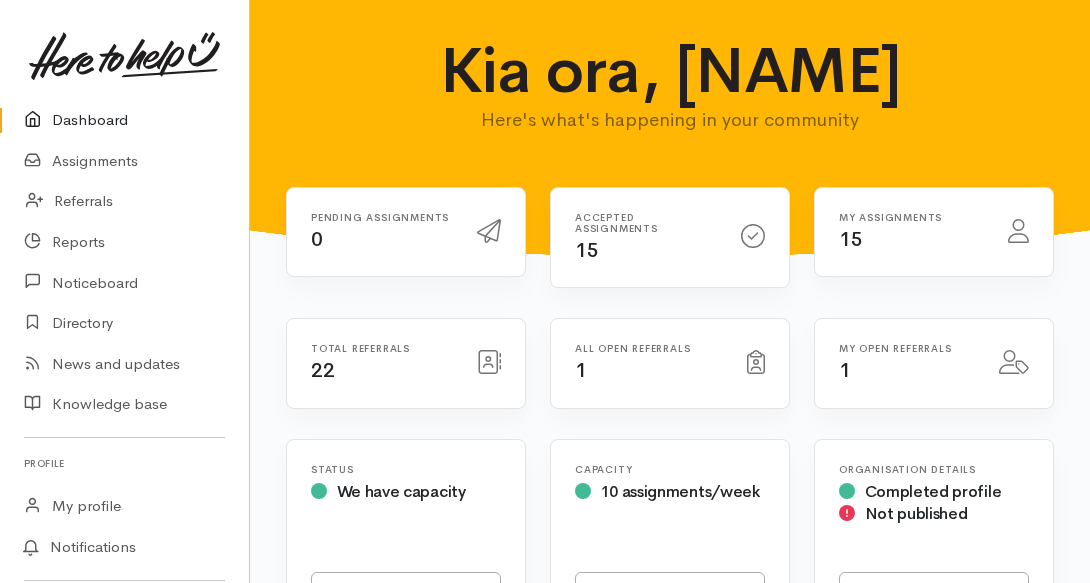 scroll, scrollTop: 0, scrollLeft: 0, axis: both 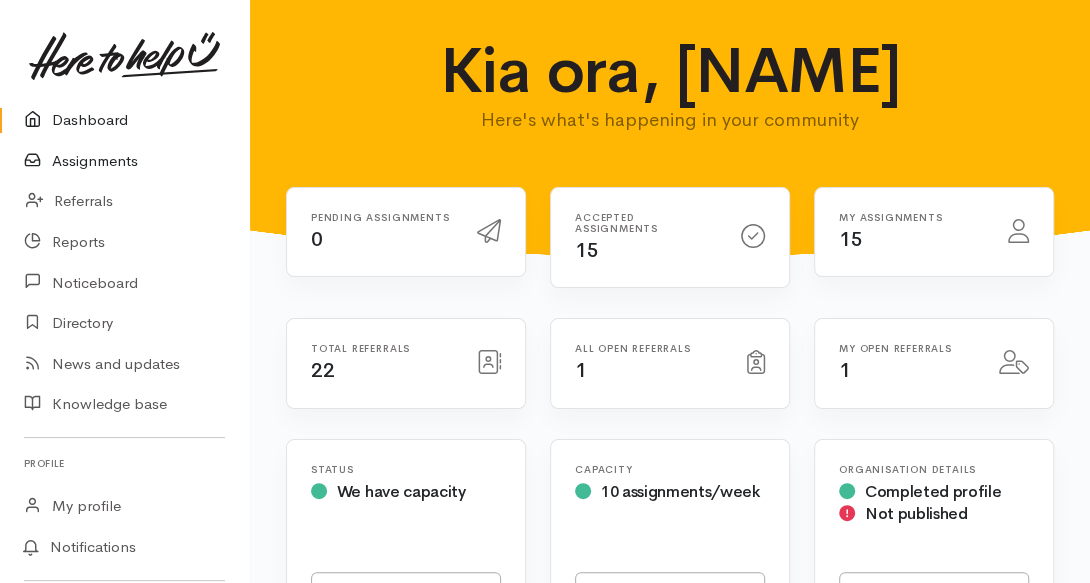 click on "Assignments" at bounding box center [124, 161] 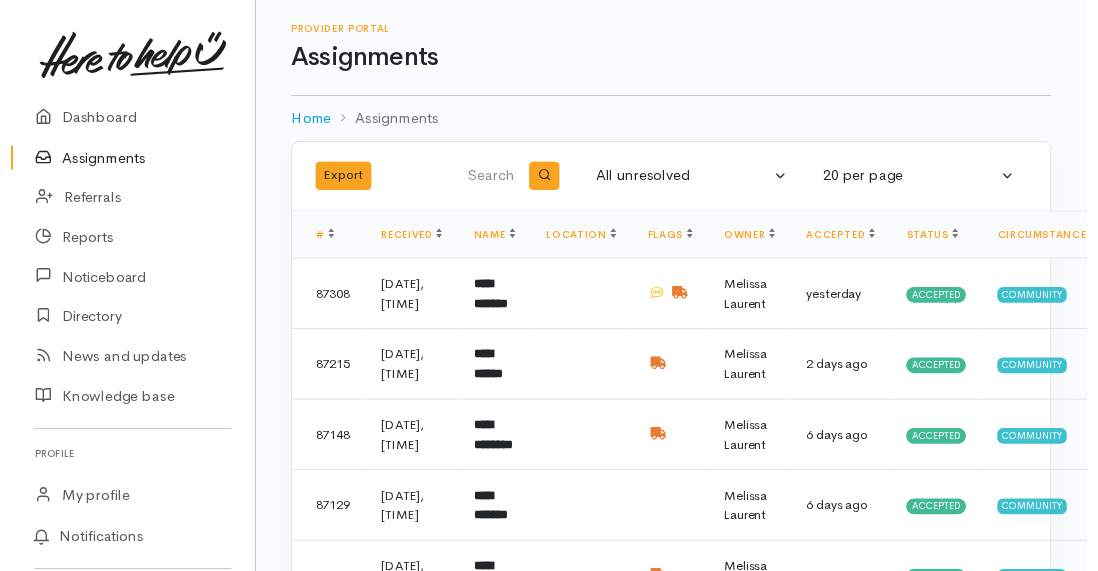 scroll, scrollTop: 0, scrollLeft: 0, axis: both 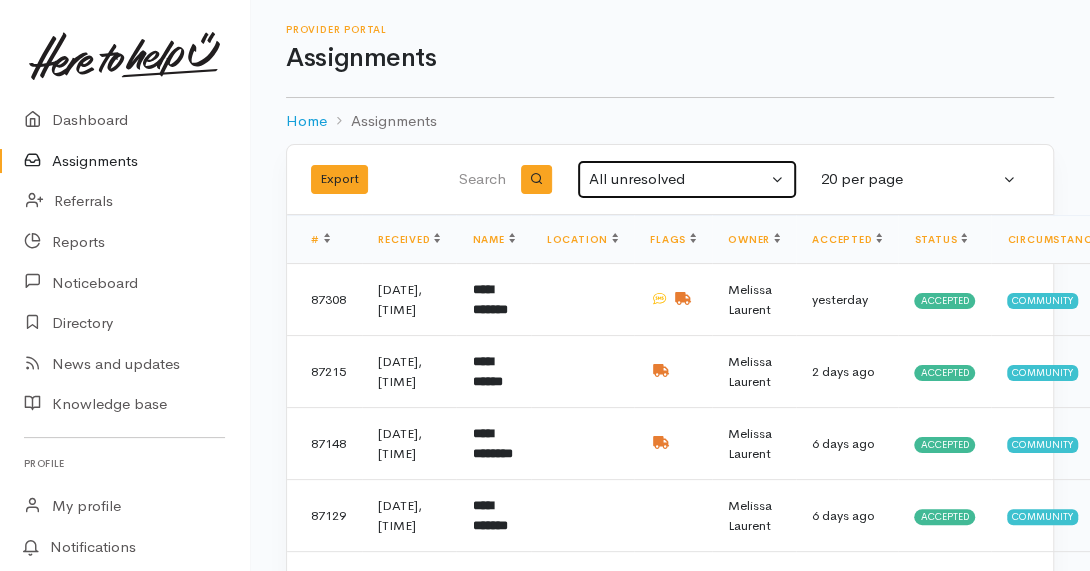 click on "All unresolved" at bounding box center (678, 179) 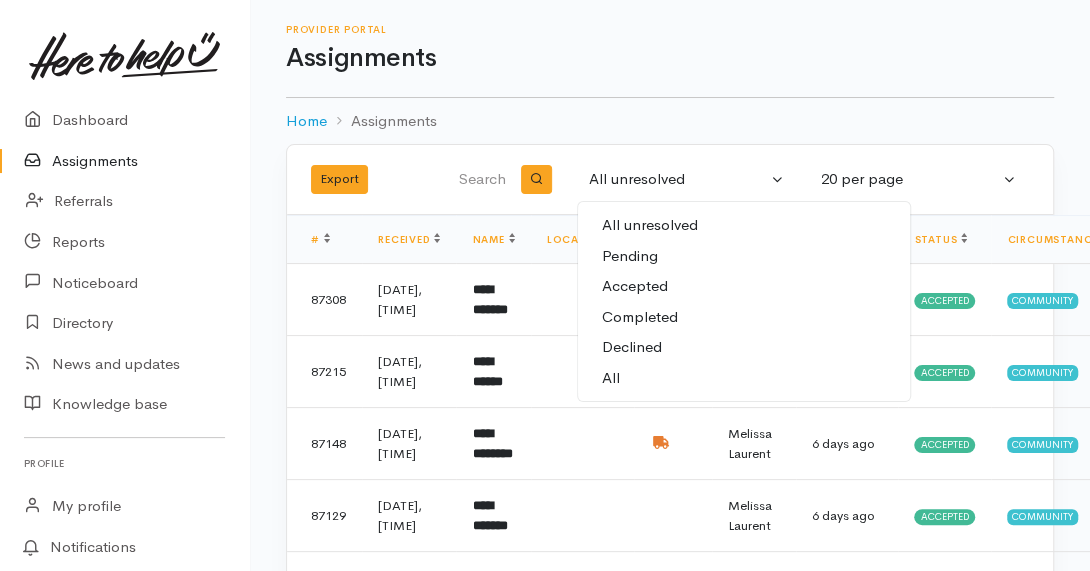 click on "All" at bounding box center [611, 378] 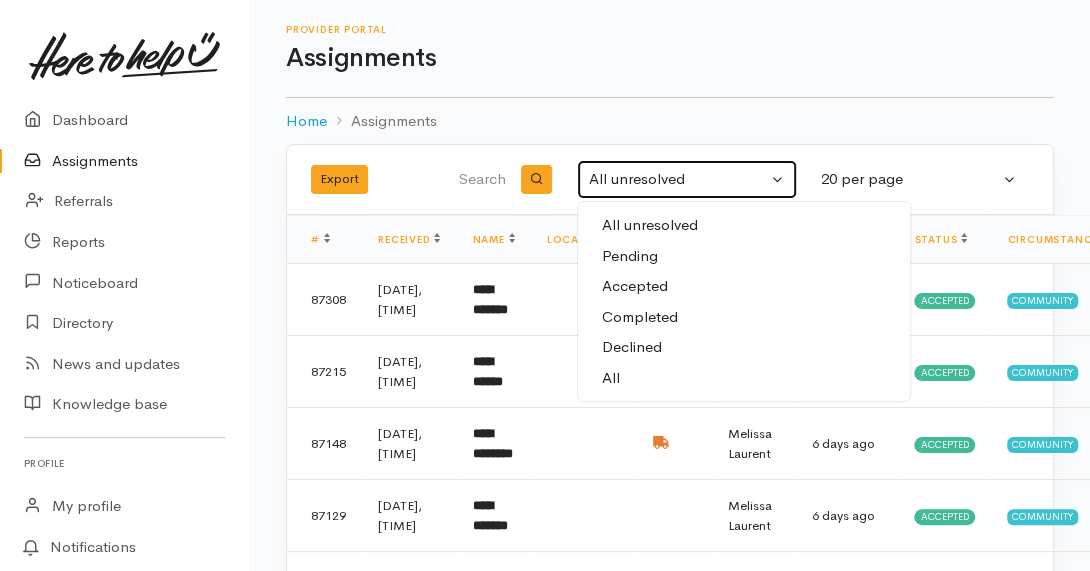 select on "All" 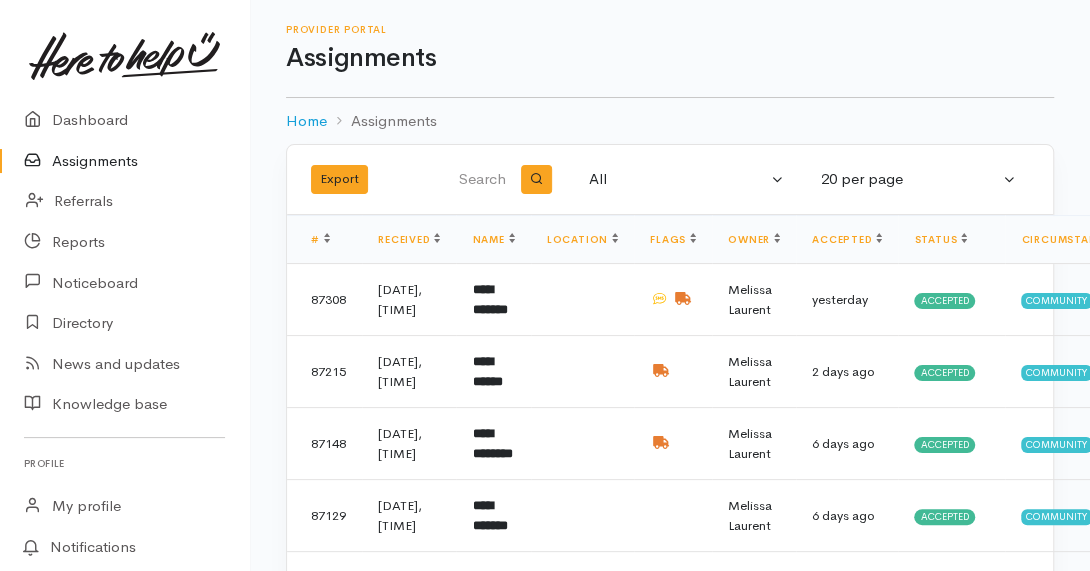 click at bounding box center (477, 180) 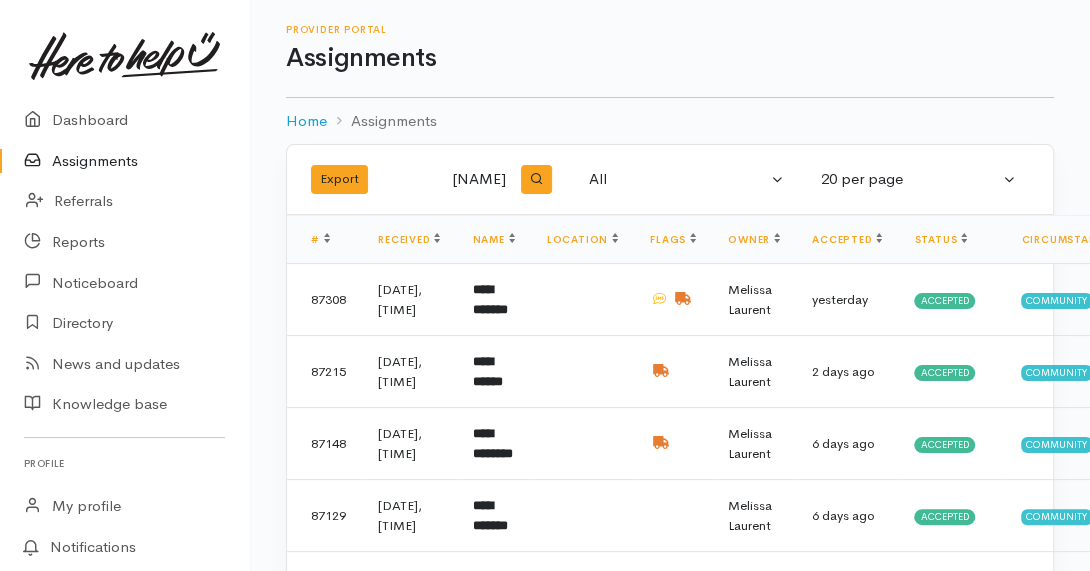 type on "dave t" 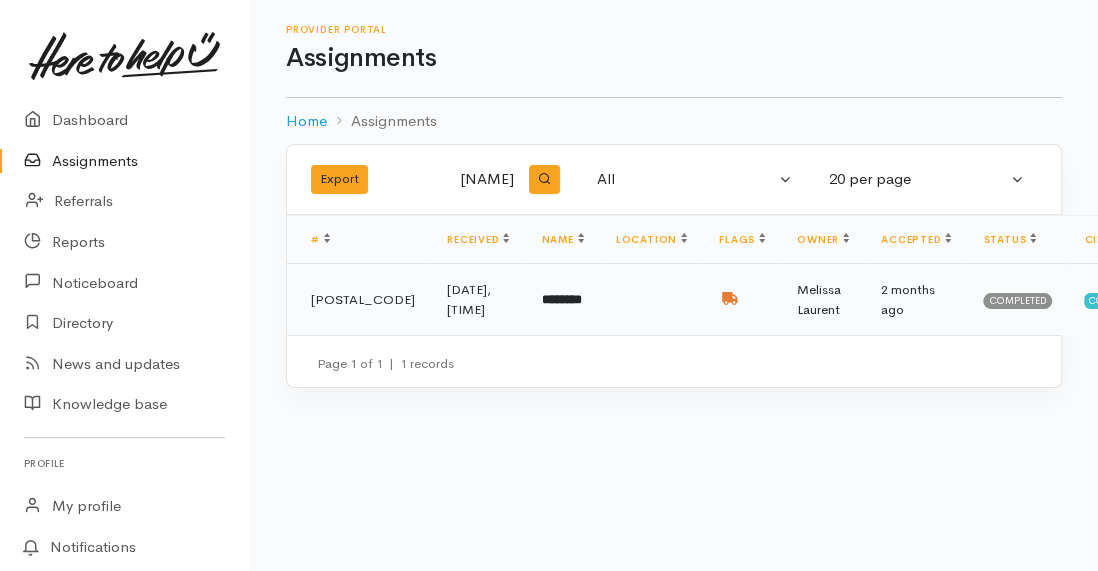 click on "********" at bounding box center (561, 299) 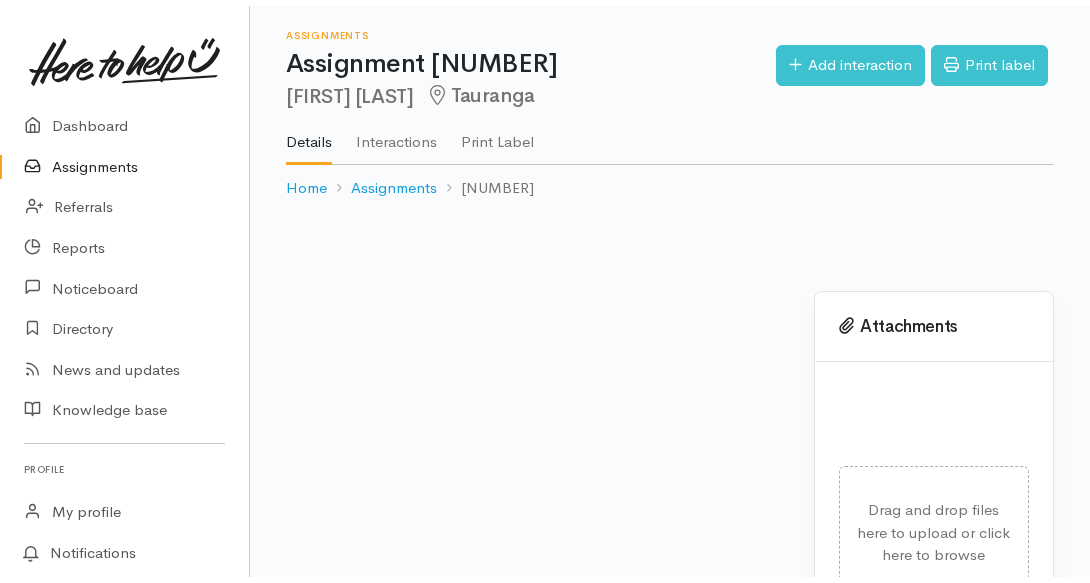 scroll, scrollTop: 0, scrollLeft: 0, axis: both 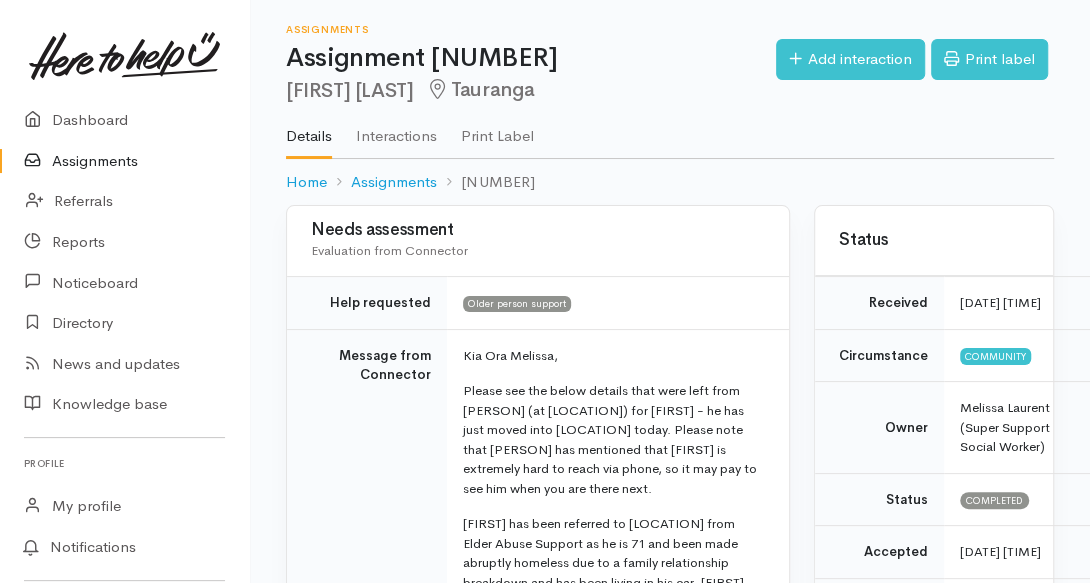 click on "Needs assessment
Evaluation from Connector
Help requested
Older person support
Message from Connector
Kia Ora [PERSON], Please see the below details that were left from [PERSON] (at [LOCATION]) for [FIRST] - he has just moved into [LOCATION] today. Please note that [PERSON] has mentioned that [FIRST] is extremely hard to reach via phone, so it may pay to see him when you are there next. We have organised a standard food parcel to be delivered [DATE] (today) and 4 x SS deliveries to be delivered on the following dates: [DATE] [DATE] [DATE] [DATE] Thank you so much for your support. Ngā mihi, [PERSON]
Notes
Name: [FIRST] [LAST] Phone: [PHONE] Address: Household members" at bounding box center [670, 1669] 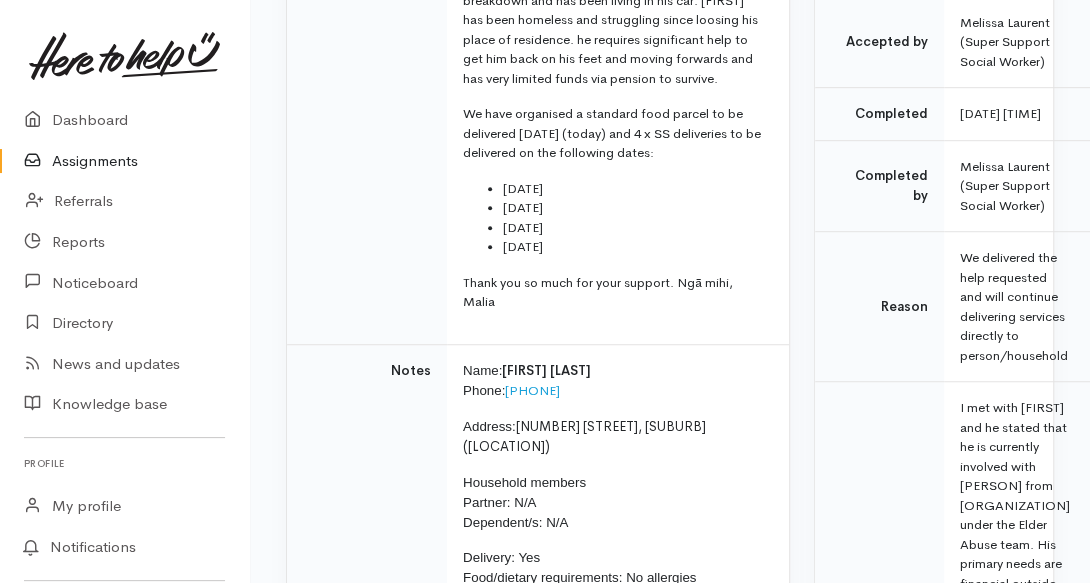 scroll, scrollTop: 608, scrollLeft: 0, axis: vertical 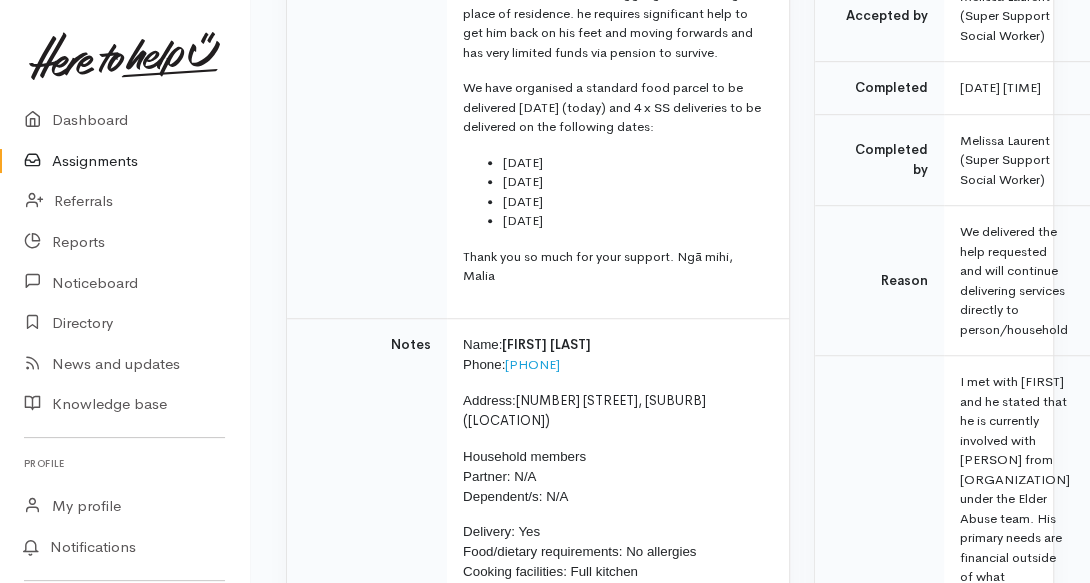 drag, startPoint x: 509, startPoint y: 358, endPoint x: 583, endPoint y: 363, distance: 74.168724 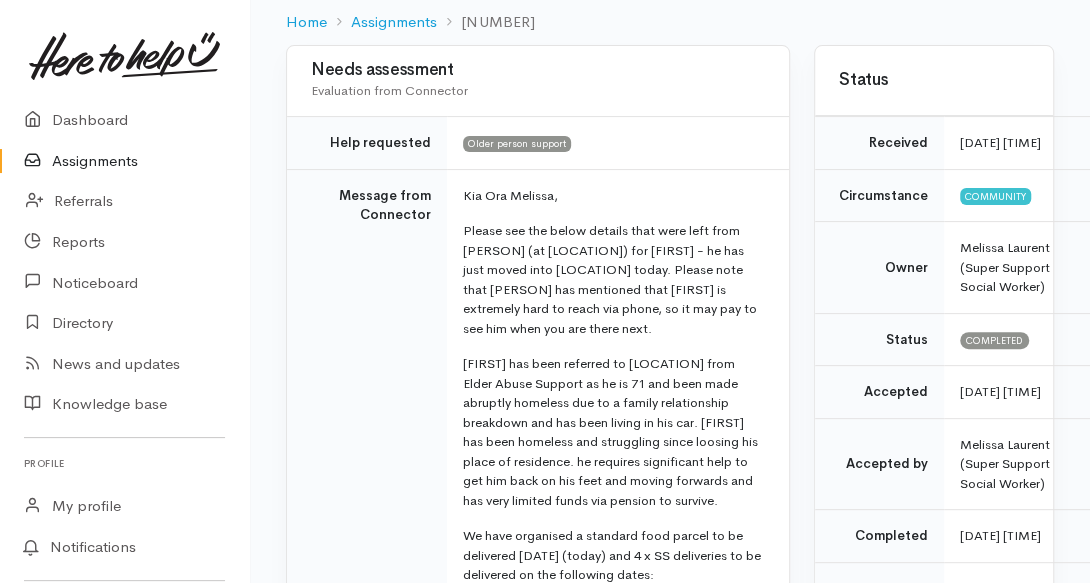 scroll, scrollTop: 192, scrollLeft: 0, axis: vertical 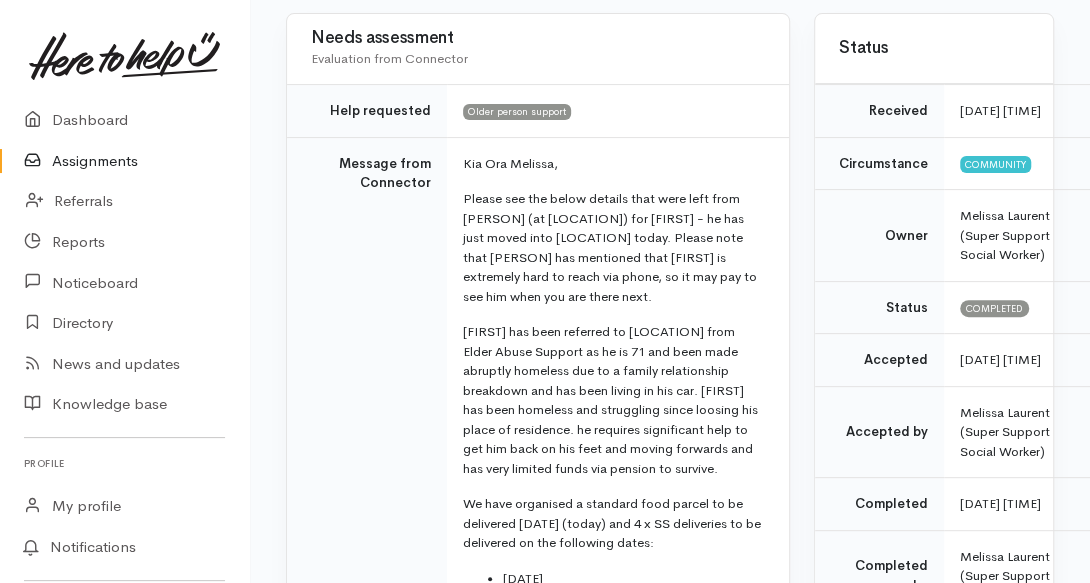 click on "Message from Connector" at bounding box center [367, 435] 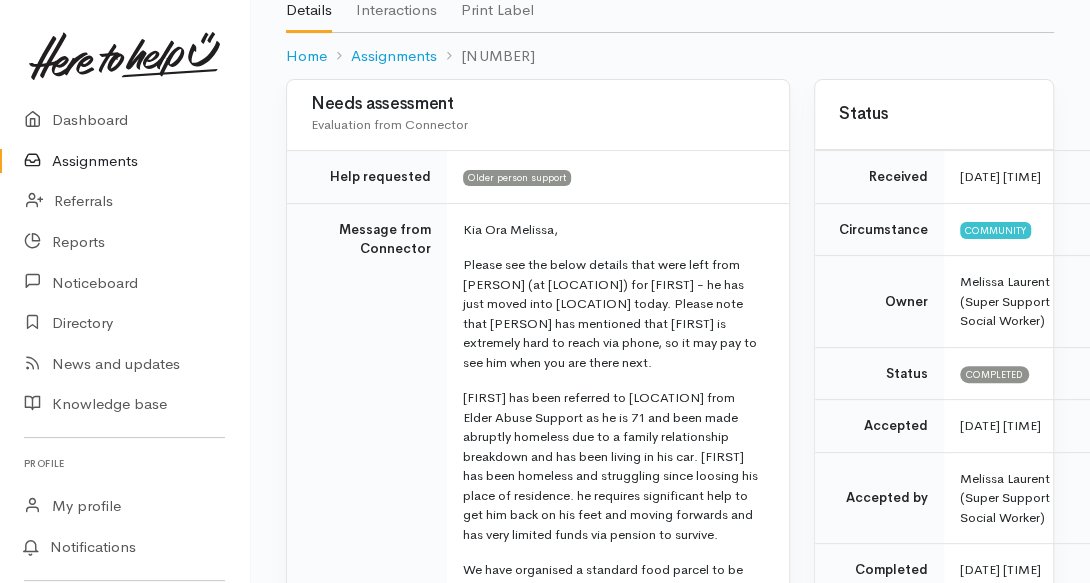 scroll, scrollTop: 128, scrollLeft: 0, axis: vertical 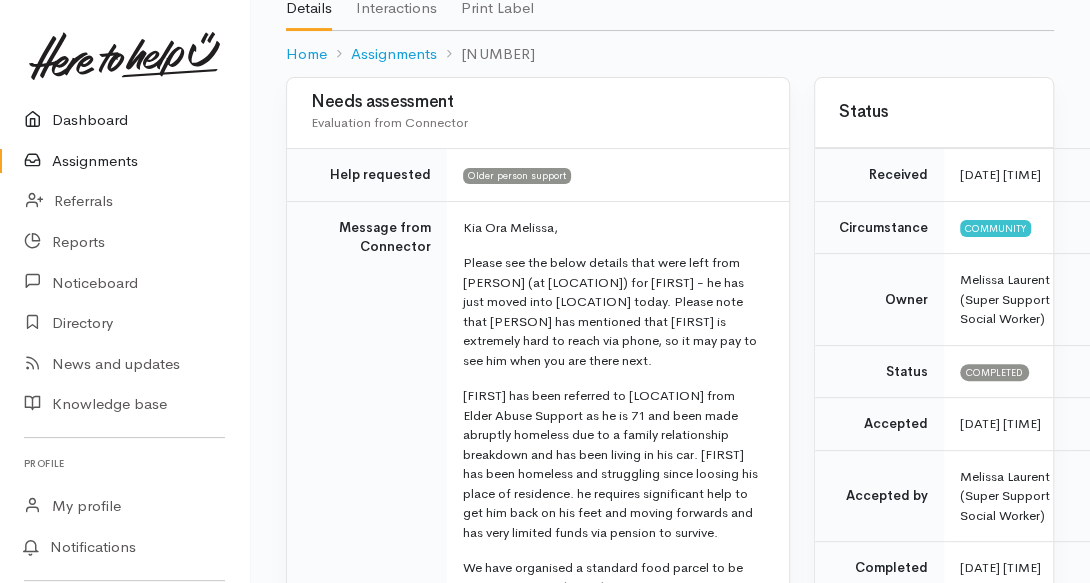 click on "Dashboard" at bounding box center (124, 120) 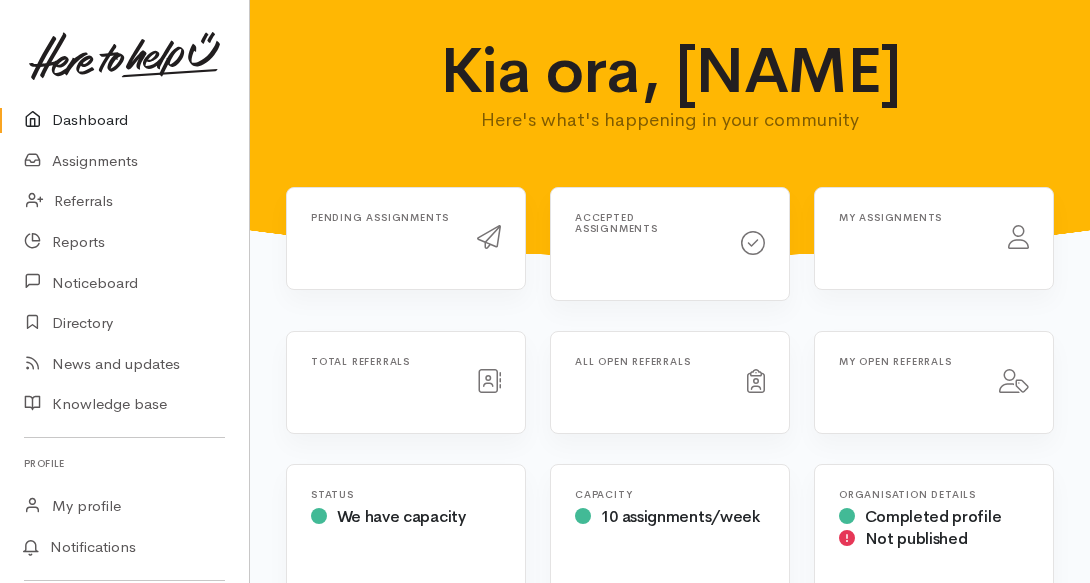 scroll, scrollTop: 0, scrollLeft: 0, axis: both 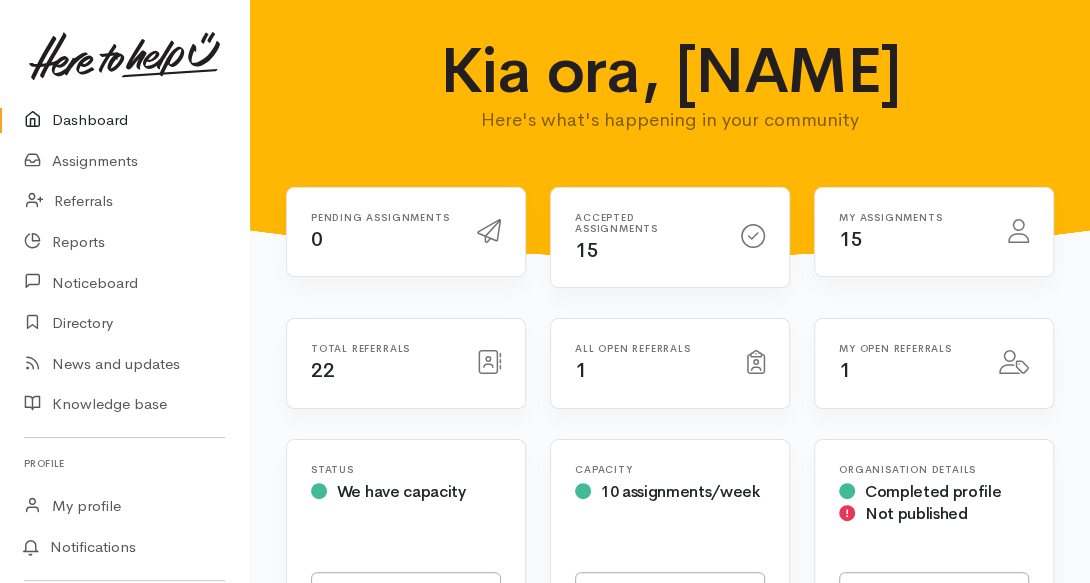click on "Pending assignments
0
Accepted assignments
15
15" at bounding box center (670, 1706) 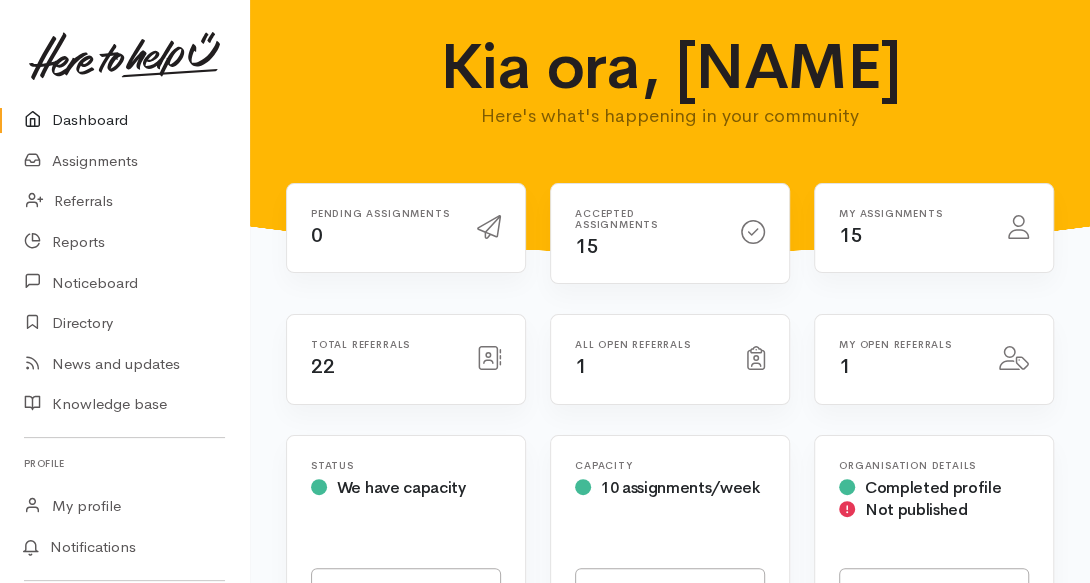scroll, scrollTop: 0, scrollLeft: 0, axis: both 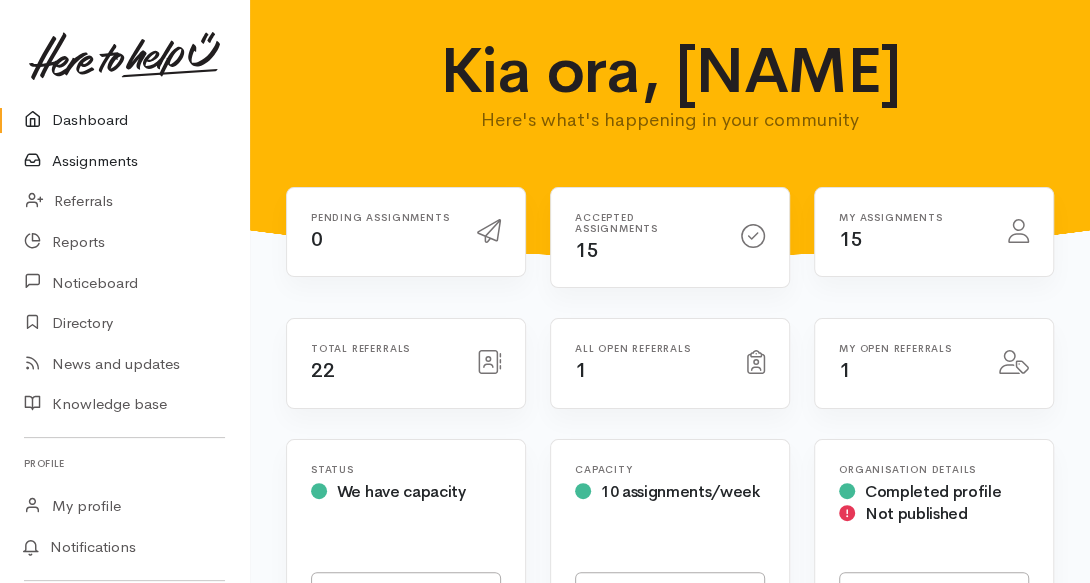 click on "Assignments" at bounding box center (124, 161) 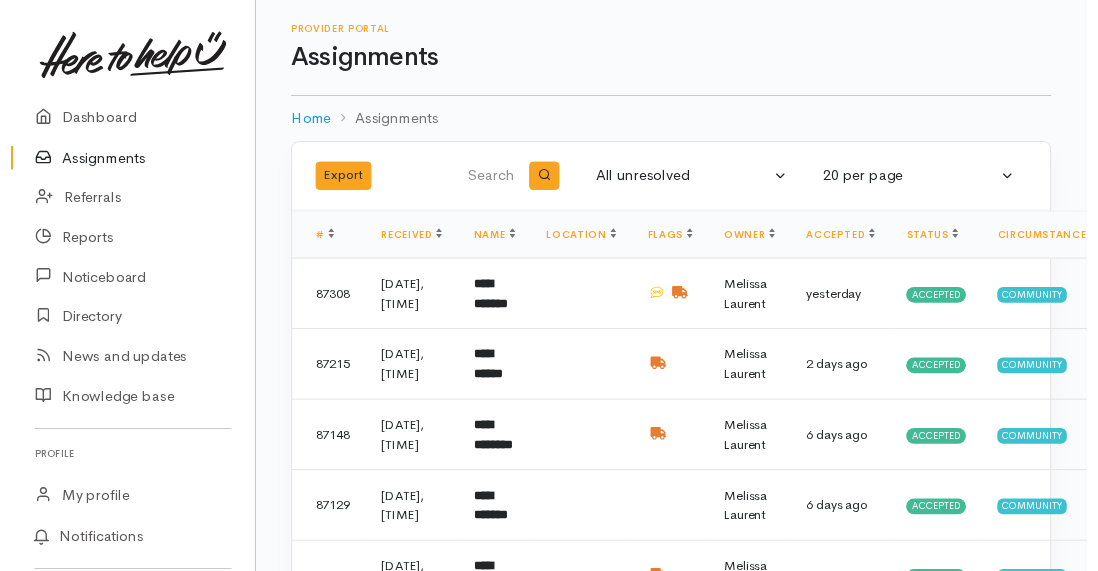 scroll, scrollTop: 0, scrollLeft: 0, axis: both 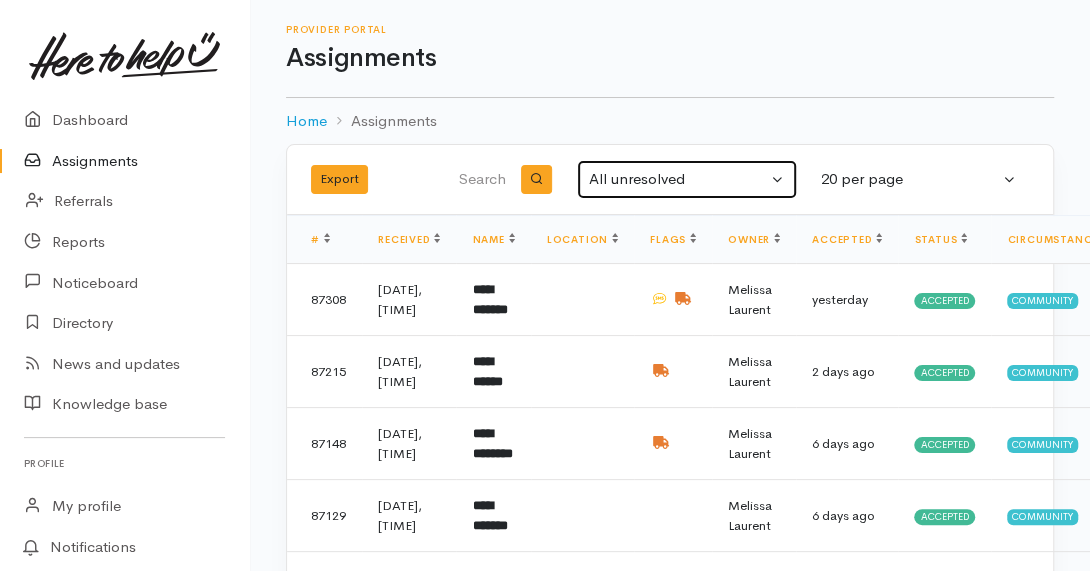 click on "All unresolved" at bounding box center (687, 179) 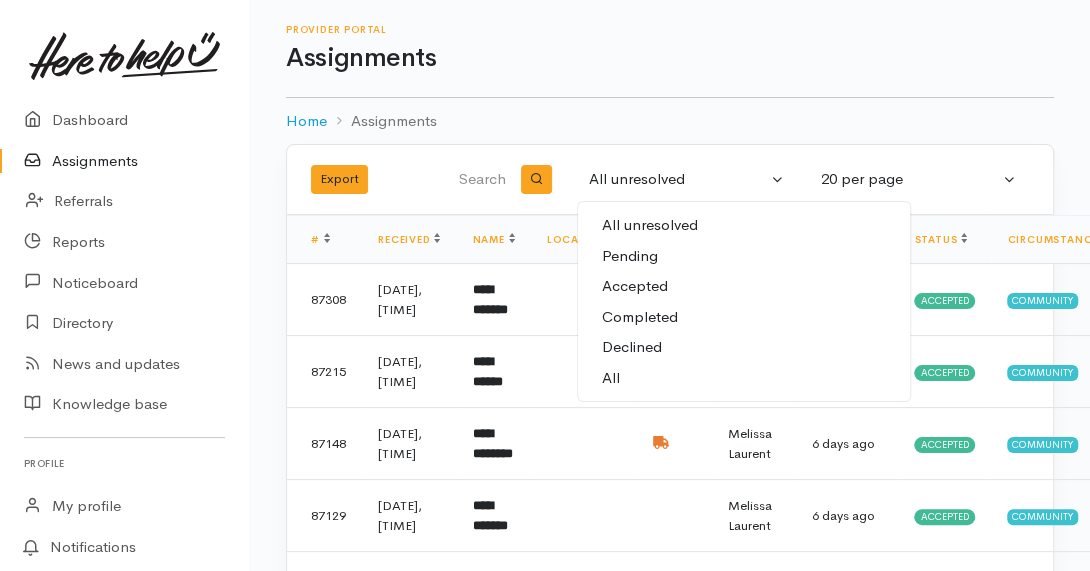click on "All" at bounding box center [611, 378] 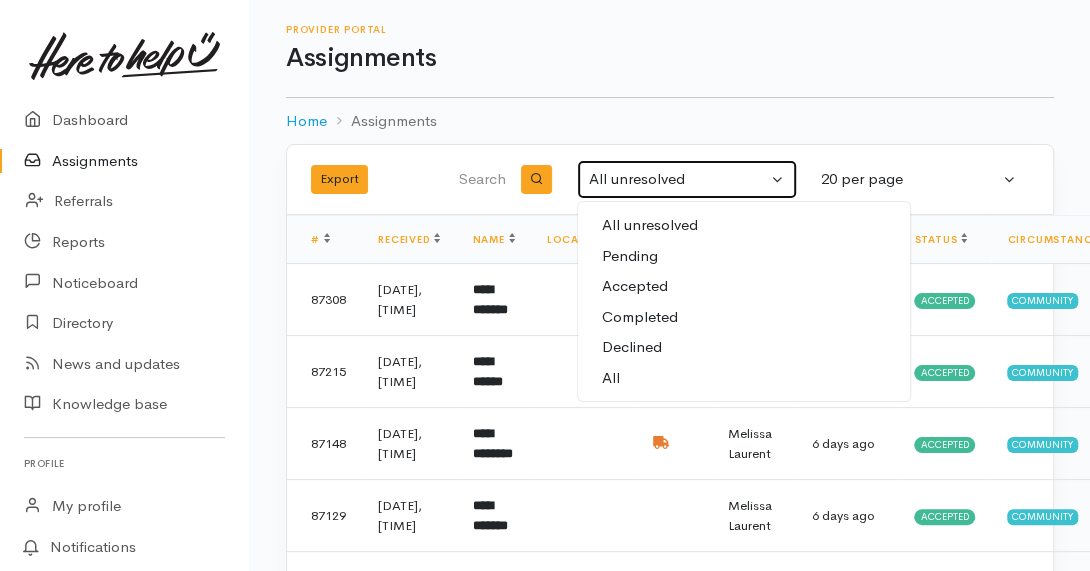 select on "All" 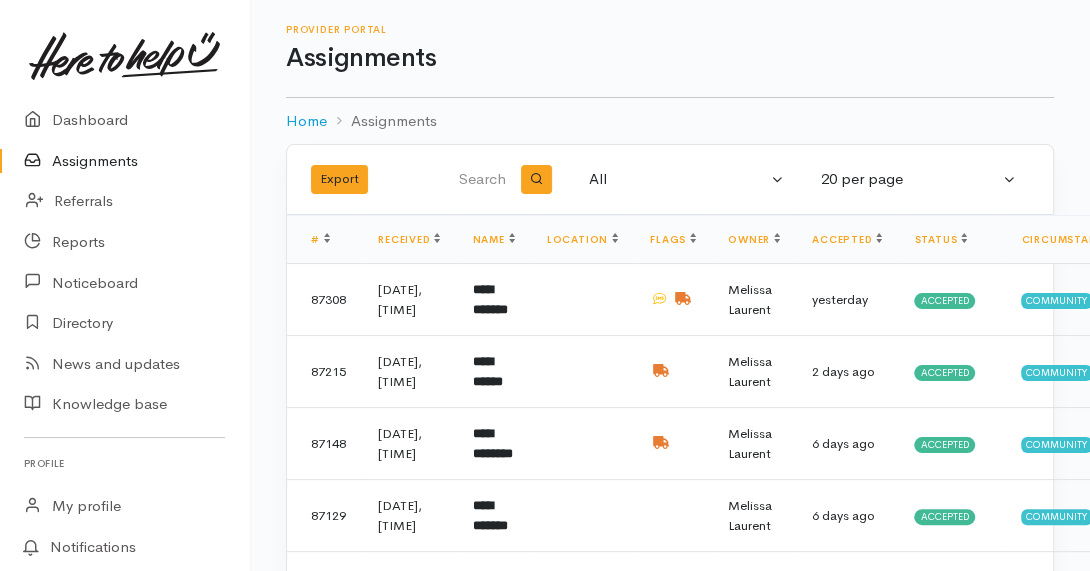 click at bounding box center (477, 180) 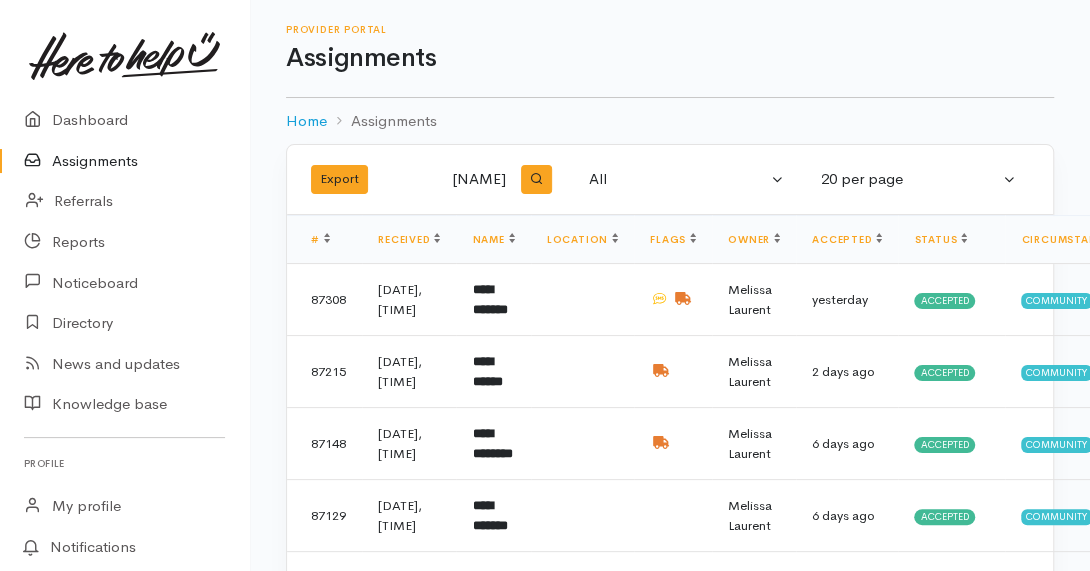 type on "mahuta" 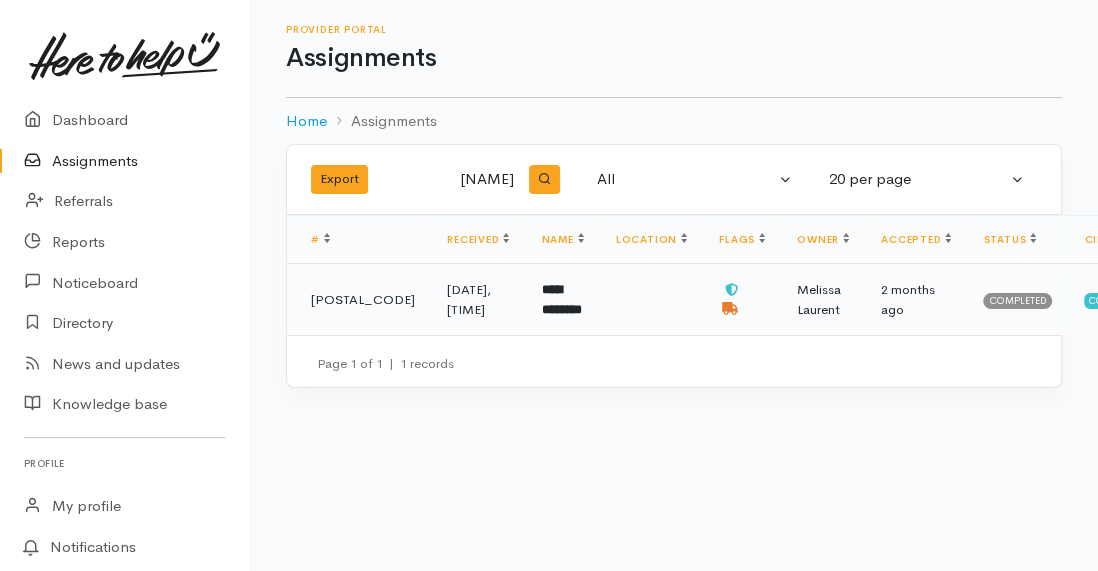 click on "**********" at bounding box center [561, 299] 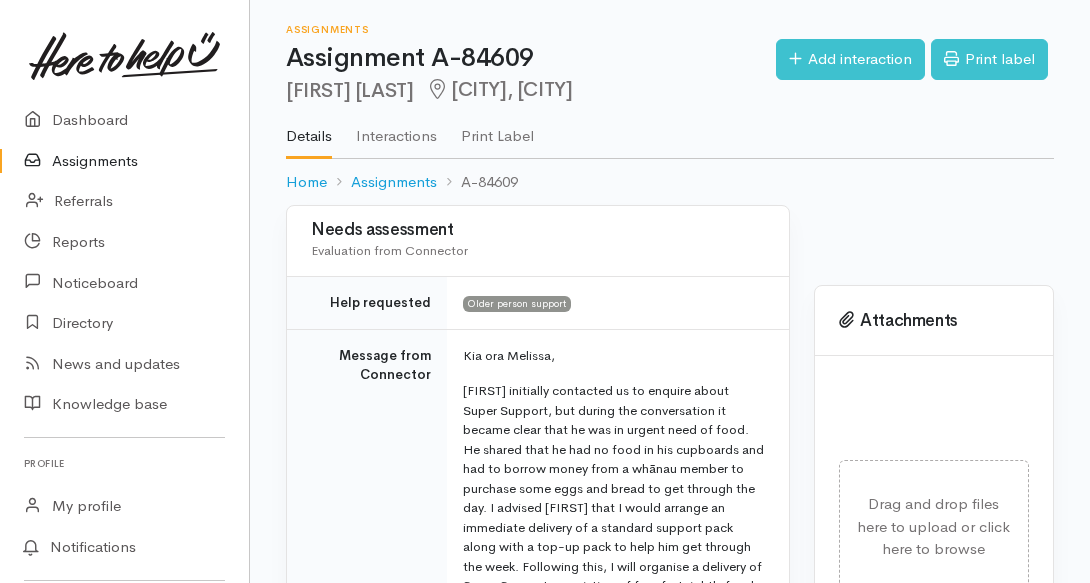scroll, scrollTop: 0, scrollLeft: 0, axis: both 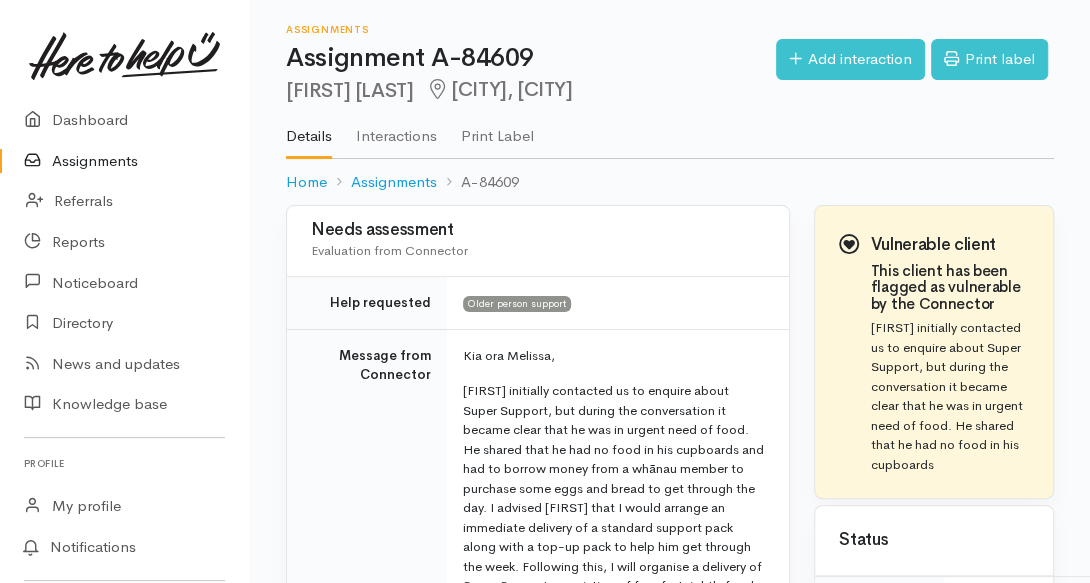 click on "Message from Connector" at bounding box center [367, 747] 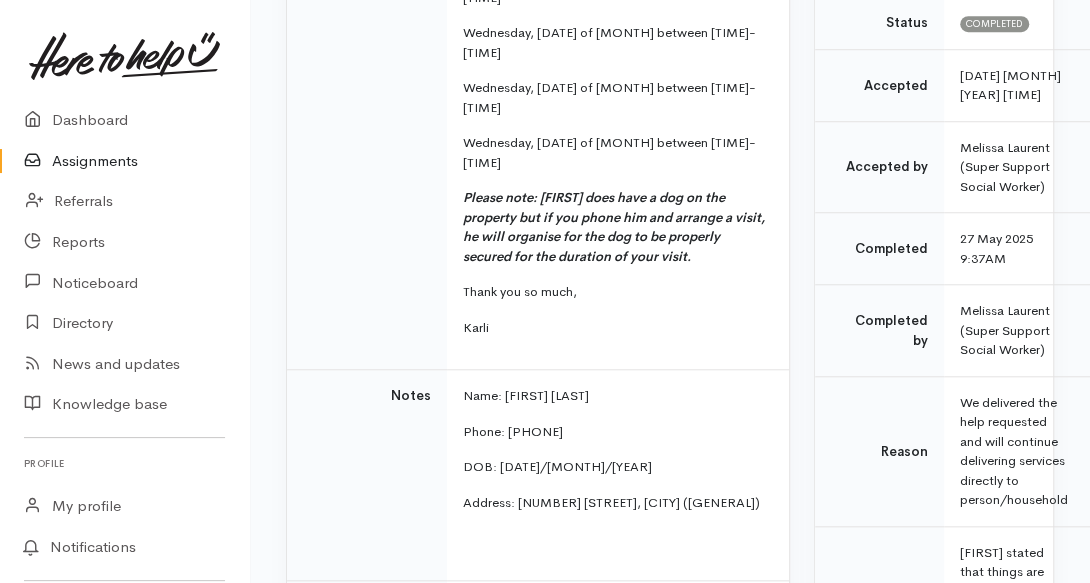 scroll, scrollTop: 800, scrollLeft: 0, axis: vertical 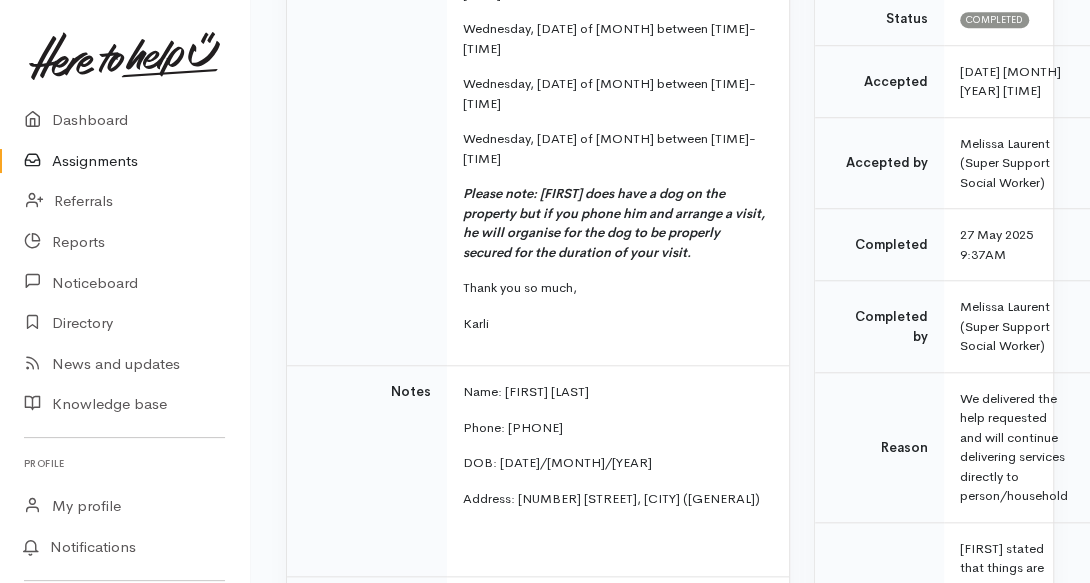drag, startPoint x: 582, startPoint y: 344, endPoint x: 508, endPoint y: 352, distance: 74.431175 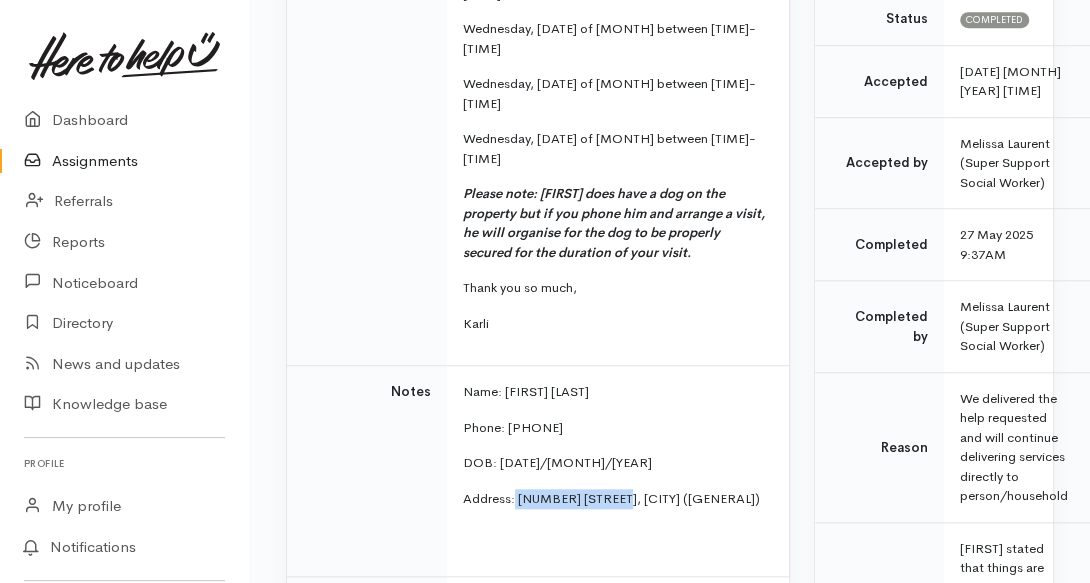 drag, startPoint x: 514, startPoint y: 414, endPoint x: 624, endPoint y: 417, distance: 110.0409 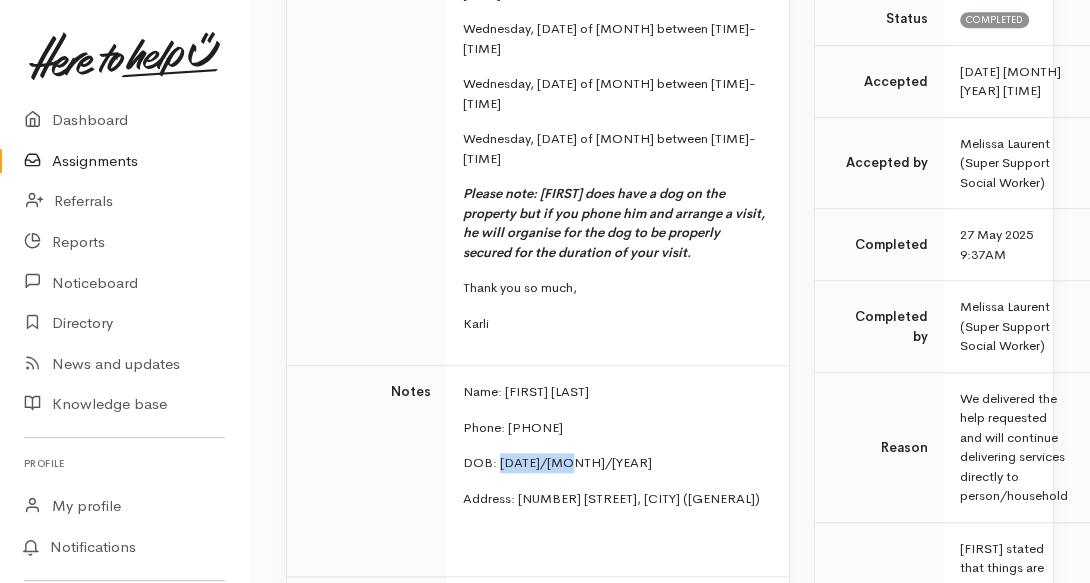 drag, startPoint x: 574, startPoint y: 381, endPoint x: 499, endPoint y: 383, distance: 75.026665 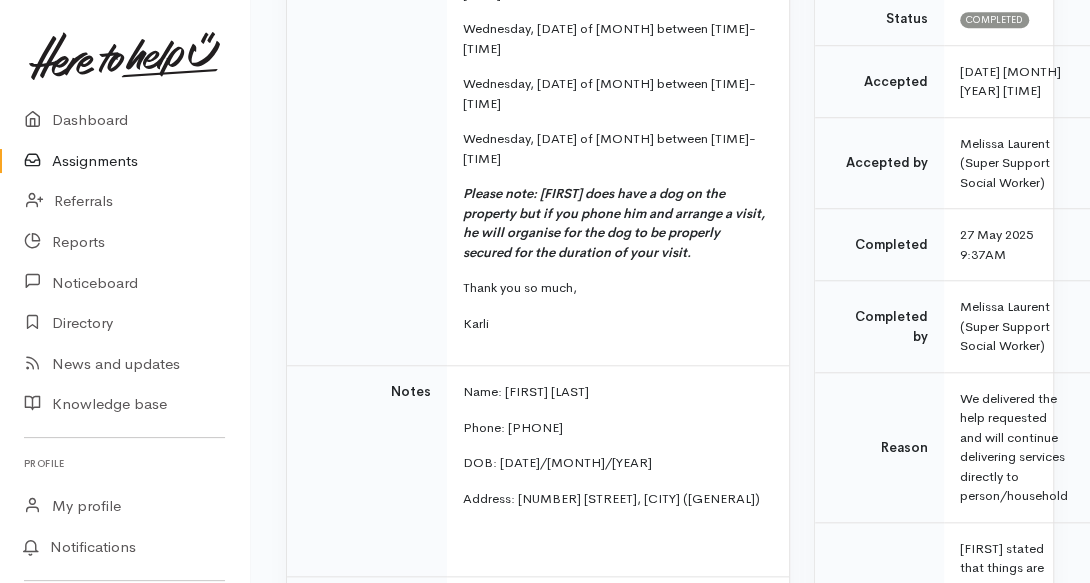 click on "Needs assessment
Evaluation from Connector
Help requested
Older person support
Message from Connector
Kia ora Melissa, Fortnightly Super Support Delivery Schedule: Wednesday, [DATE] of [MONTH] between [TIME]-[TIME] Wednesday, [DATE] of [MONTH] between [TIME]-[TIME] Wednesday, [DATE] of [MONTH] between [TIME]-[TIME] Wednesday, [DATE] of [MONTH] between [TIME]-[TIME] Please note: [FIRST] does have a dog on the property but if you phone him and arrange a visit, he will organise for the dog to be properly secured for the duration of your visit. Thank you so much, Karli
Notes
Name: [FIRST] [LAST] Phone: [PHONE] DOB: [DATE]/[MONTH]/[YEAR] Address: [NUMBER] [STREET], [CITY] (main house on property)
Flags" at bounding box center [538, 1221] 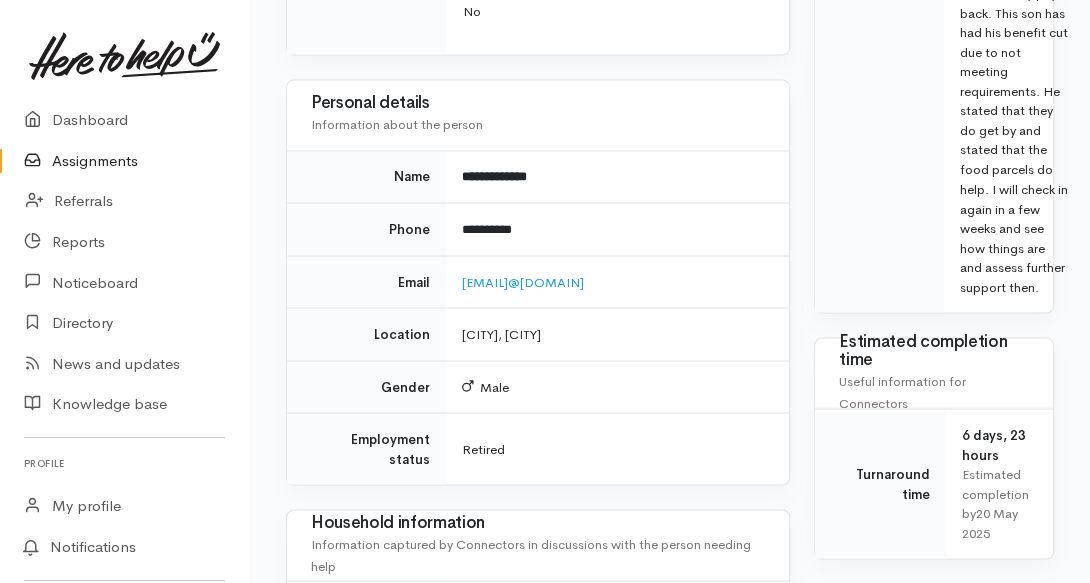 scroll, scrollTop: 1760, scrollLeft: 0, axis: vertical 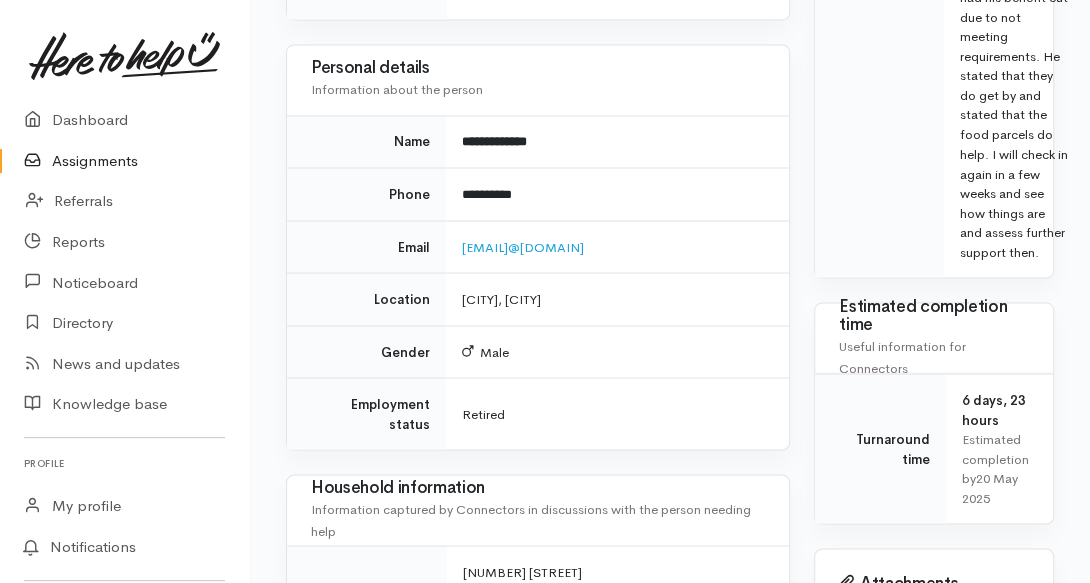 click on "[EMAIL]@[DOMAIN]" at bounding box center [617, 246] 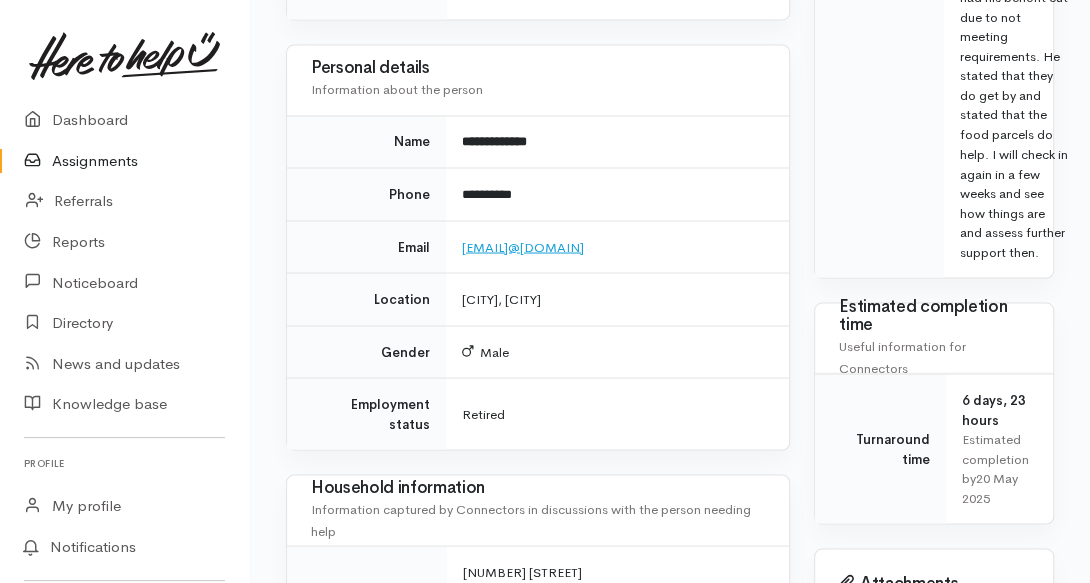 drag, startPoint x: 634, startPoint y: 180, endPoint x: 465, endPoint y: 188, distance: 169.18924 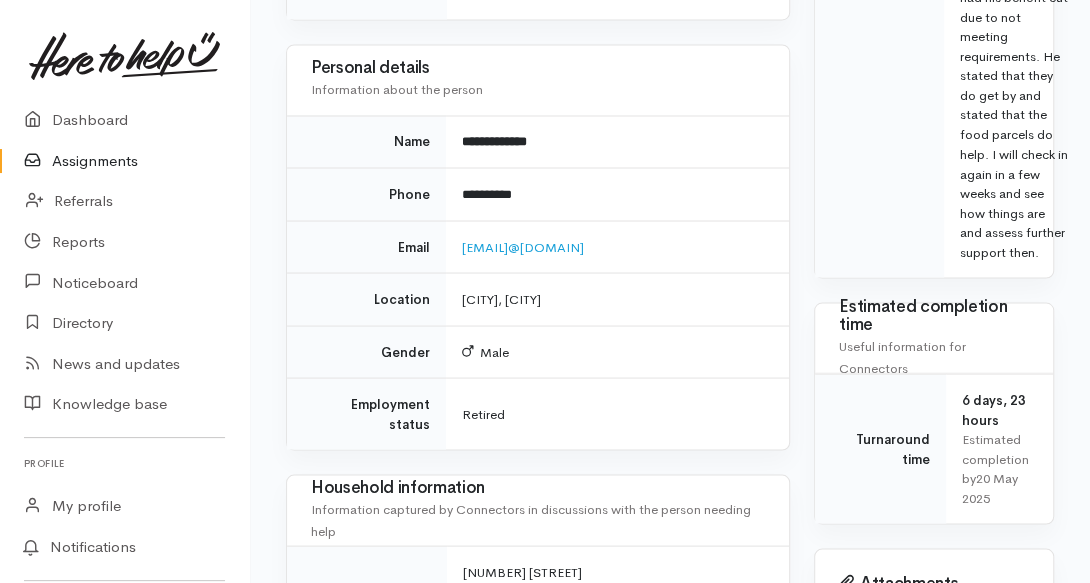 click on "Needs assessment
Evaluation from Connector
Help requested
Older person support
Message from Connector
Kia ora Melissa, Fortnightly Super Support Delivery Schedule: Wednesday, [DATE] of [MONTH] between [TIME]-[TIME] Wednesday, [DATE] of [MONTH] between [TIME]-[TIME] Wednesday, [DATE] of [MONTH] between [TIME]-[TIME] Wednesday, [DATE] of [MONTH] between [TIME]-[TIME] Please note: [FIRST] does have a dog on the property but if you phone him and arrange a visit, he will organise for the dog to be properly secured for the duration of your visit. Thank you so much, Karli
Notes
Name: [FIRST] [LAST] Phone: [PHONE] DOB: [DATE]/[MONTH]/[YEAR] Address: [NUMBER] [STREET], [CITY] (main house on property)
Flags" at bounding box center [538, 261] 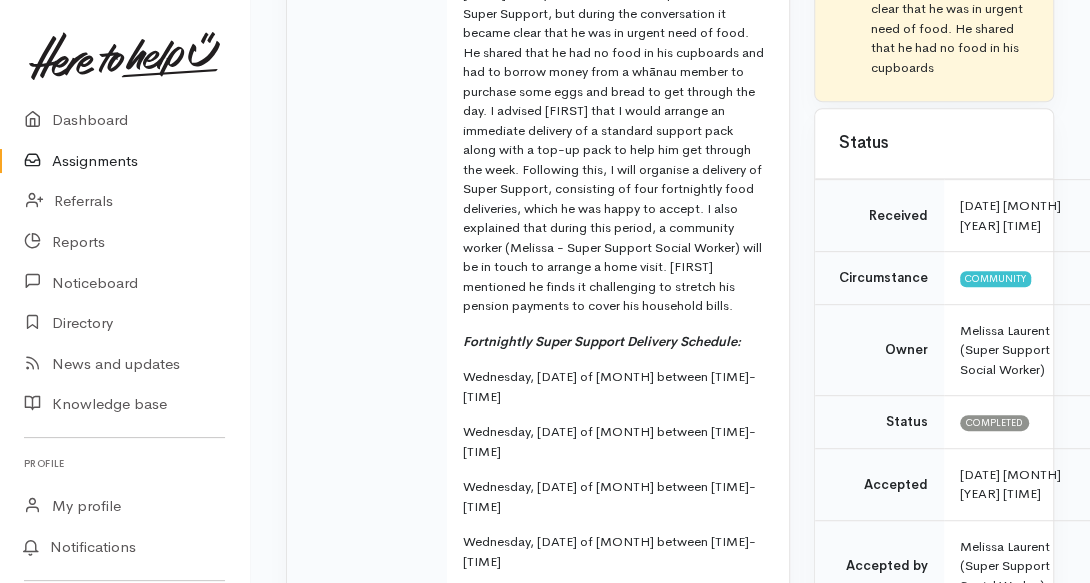 scroll, scrollTop: 416, scrollLeft: 0, axis: vertical 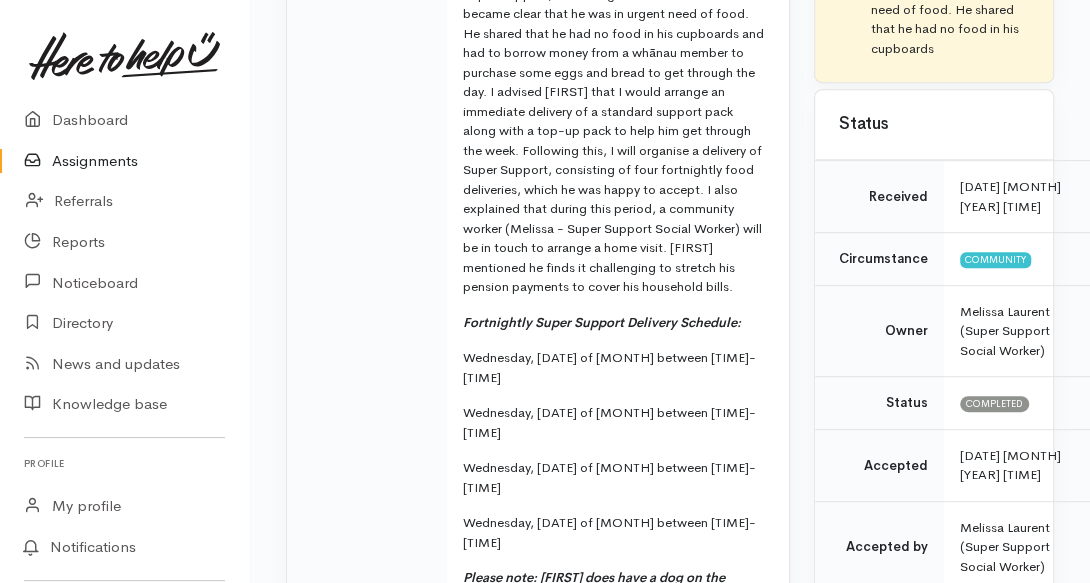 click on "Message from Connector" at bounding box center (367, 331) 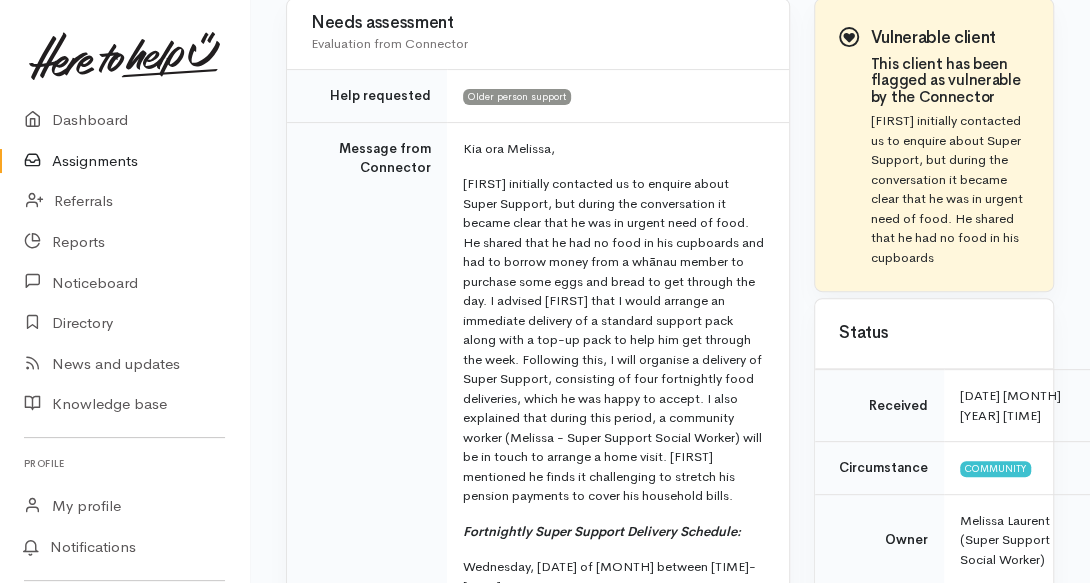scroll, scrollTop: 320, scrollLeft: 0, axis: vertical 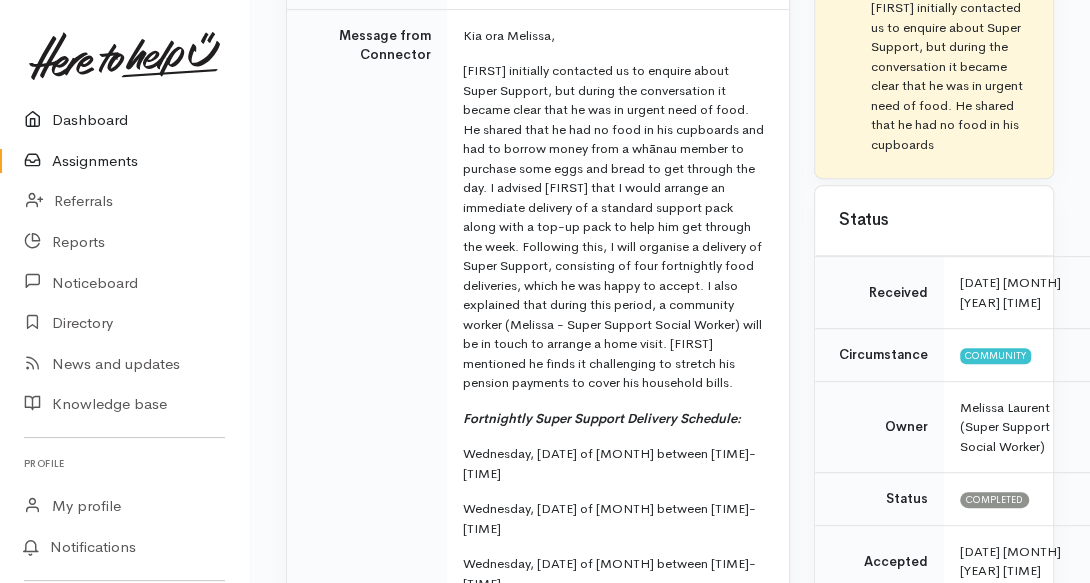 click on "Dashboard" at bounding box center [124, 120] 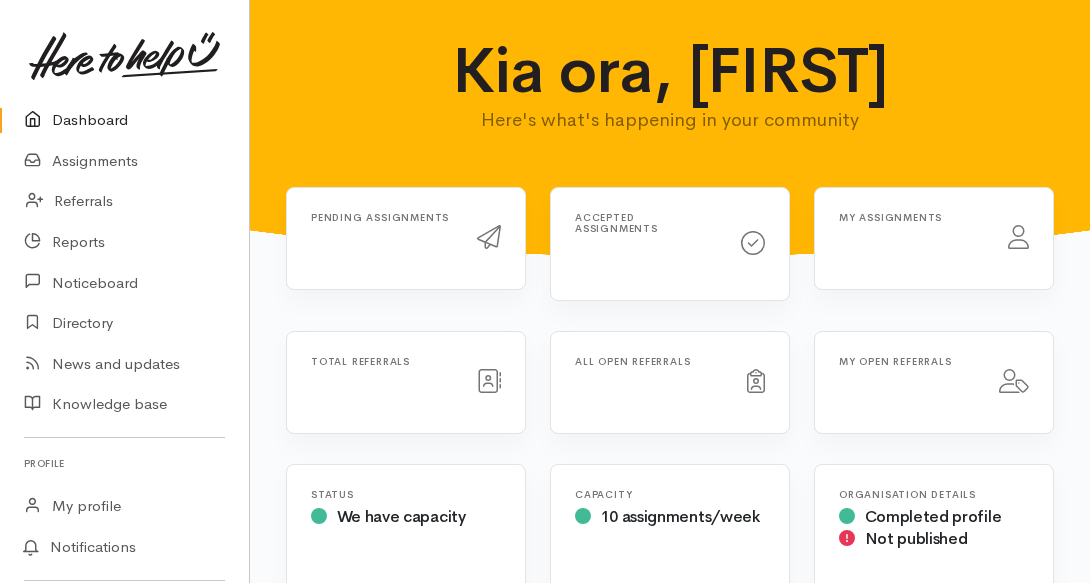 scroll, scrollTop: 0, scrollLeft: 0, axis: both 